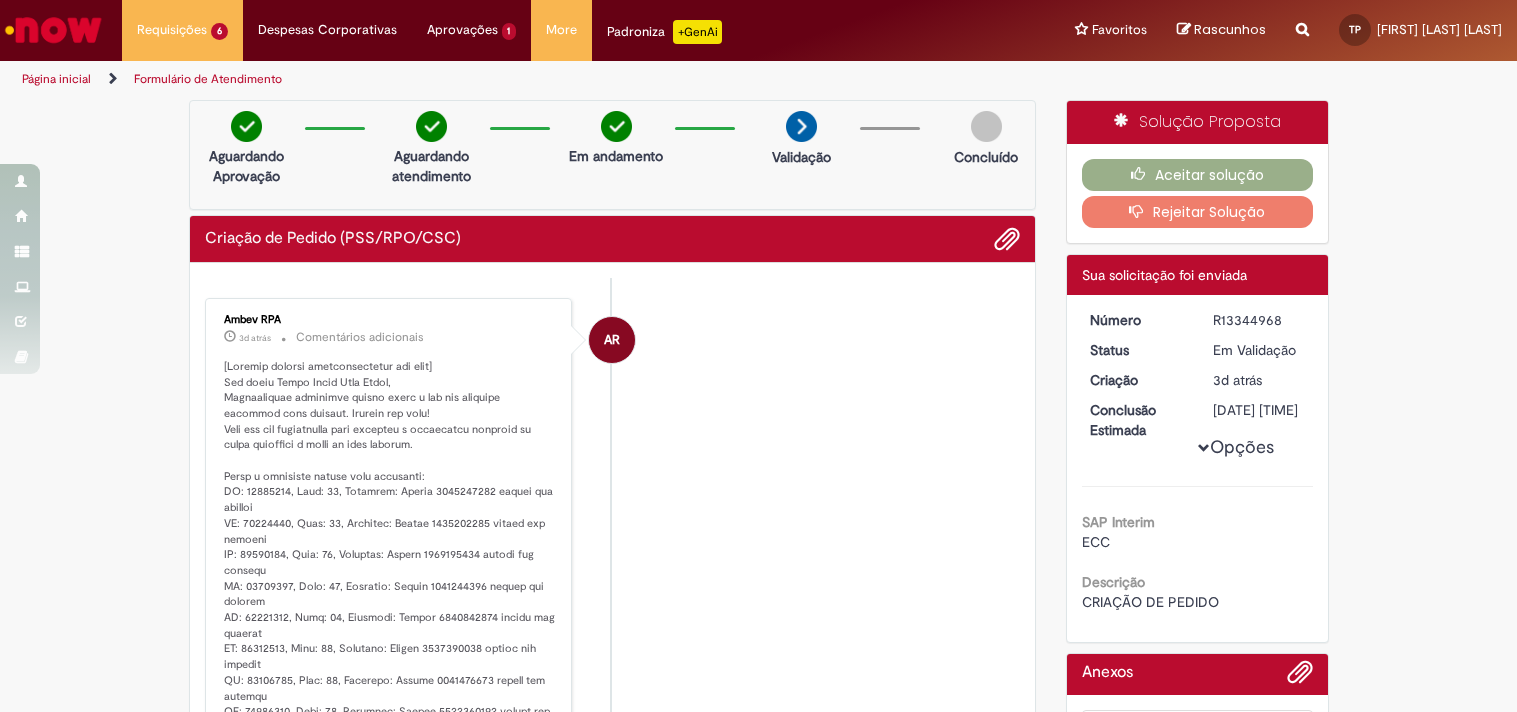 scroll, scrollTop: 0, scrollLeft: 0, axis: both 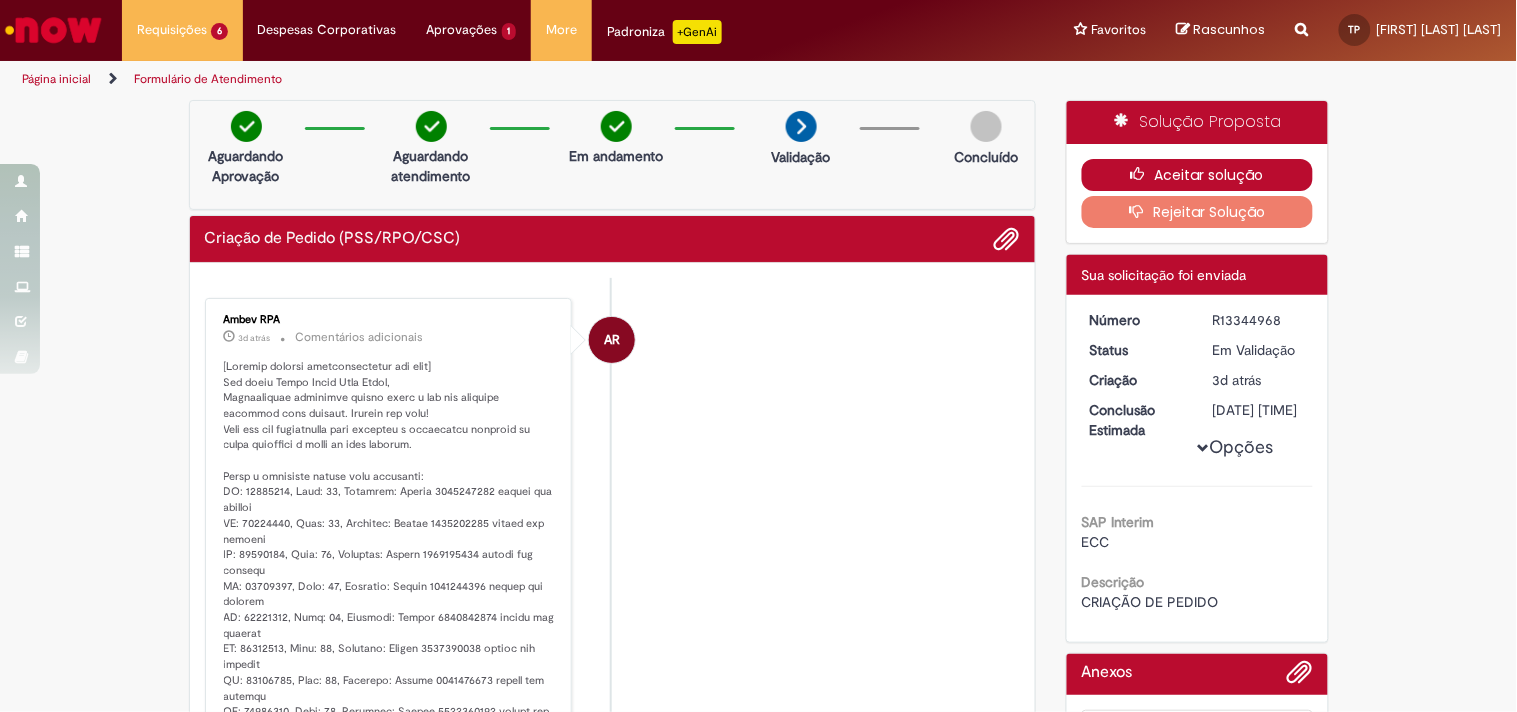click on "Aceitar solução" at bounding box center (1197, 175) 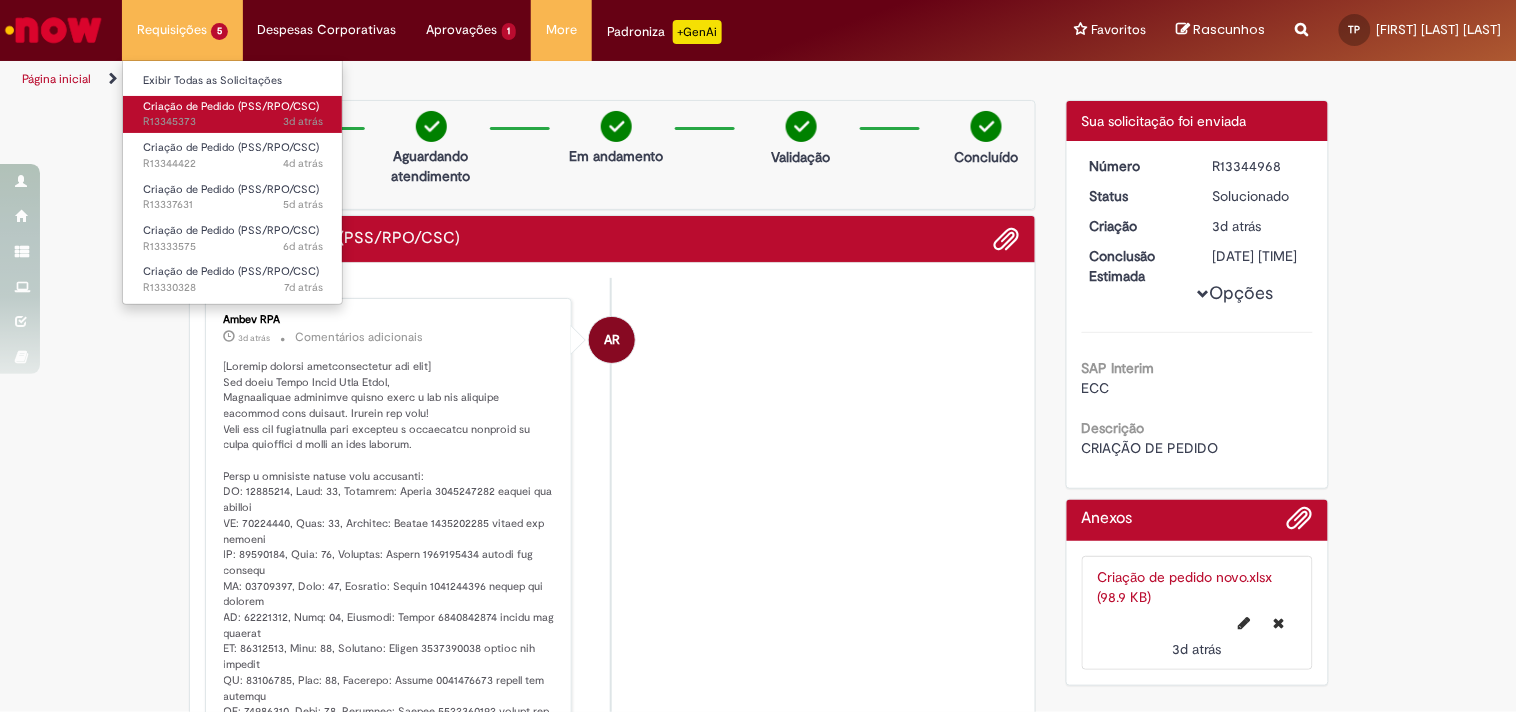 click on "[TIME] [TIME]  [REFERENCE]" at bounding box center [233, 122] 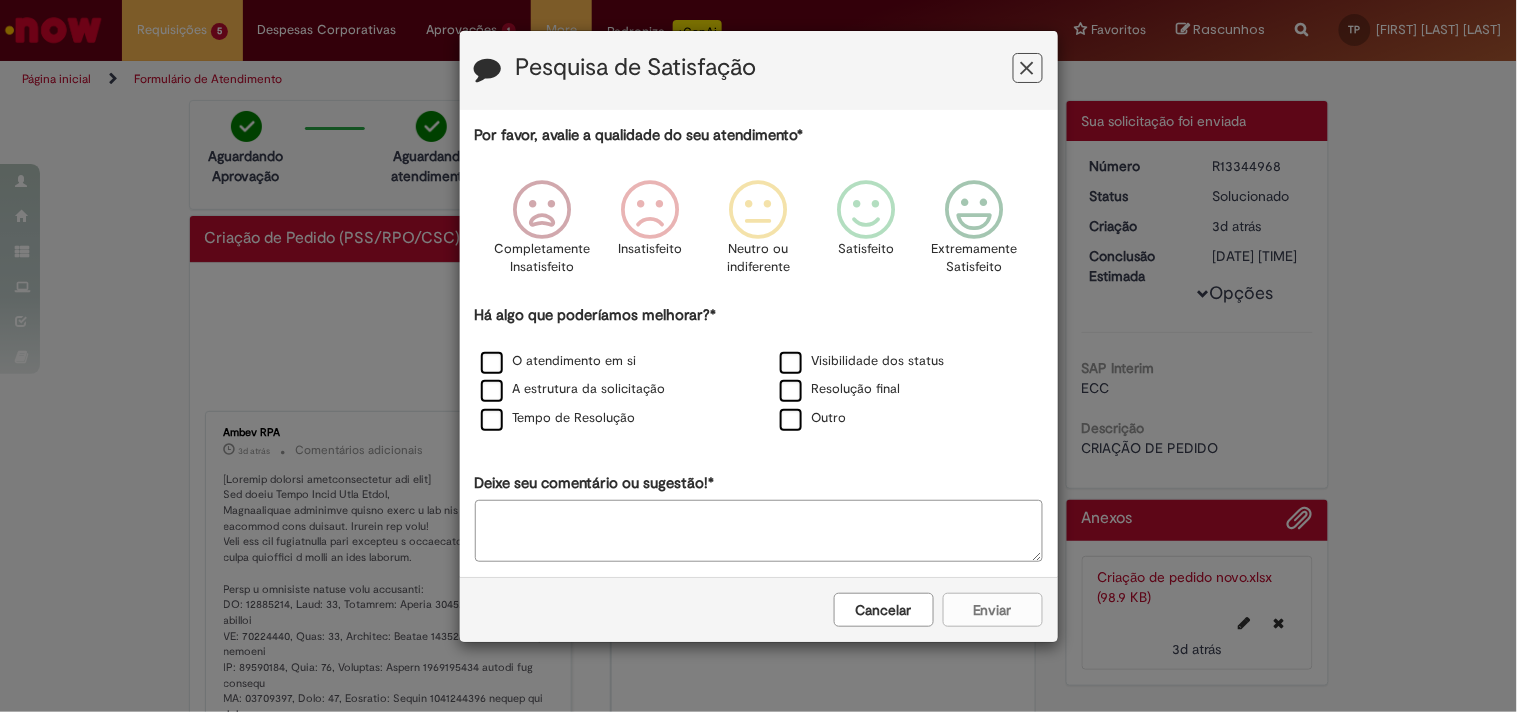 click on "Cancelar" at bounding box center (884, 610) 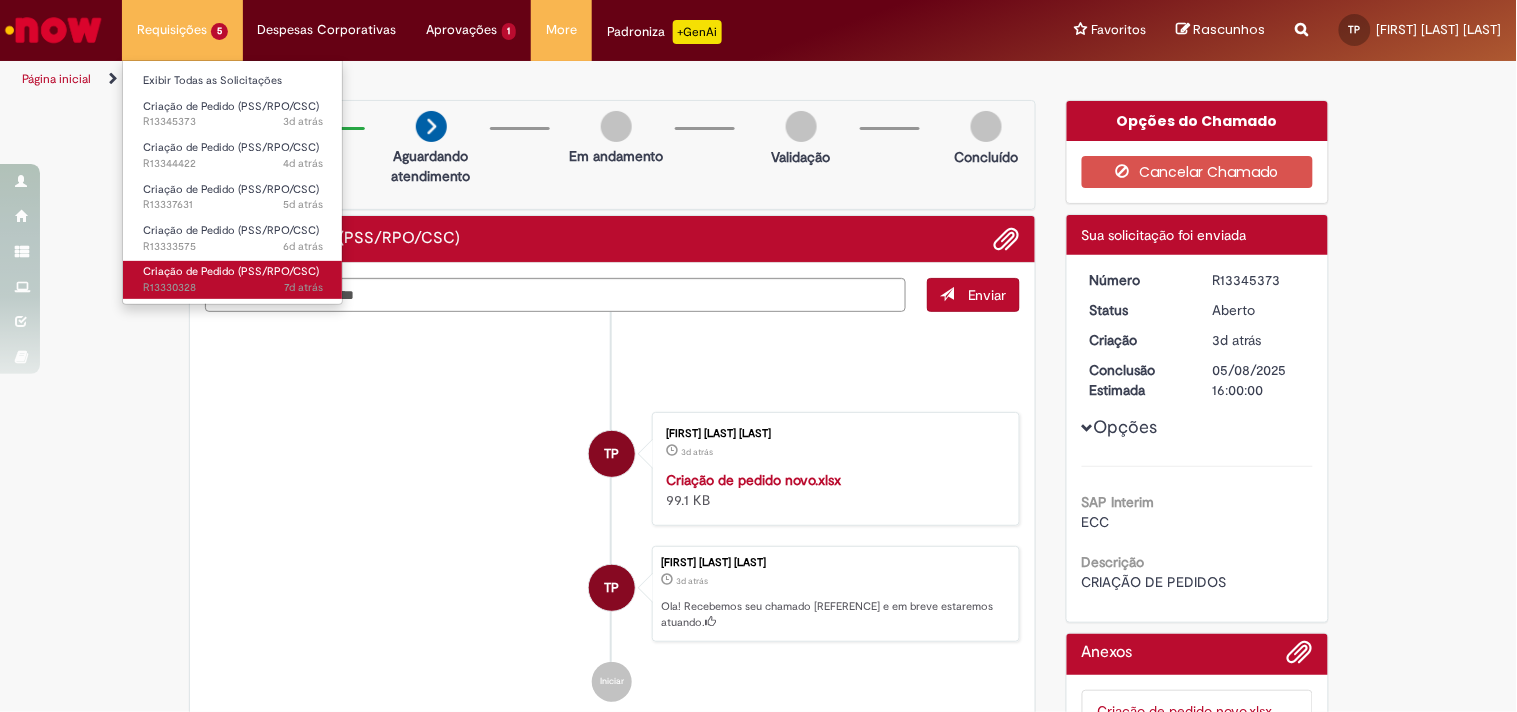 click on "[TIME] [TIME]  [REFERENCE]" at bounding box center [233, 288] 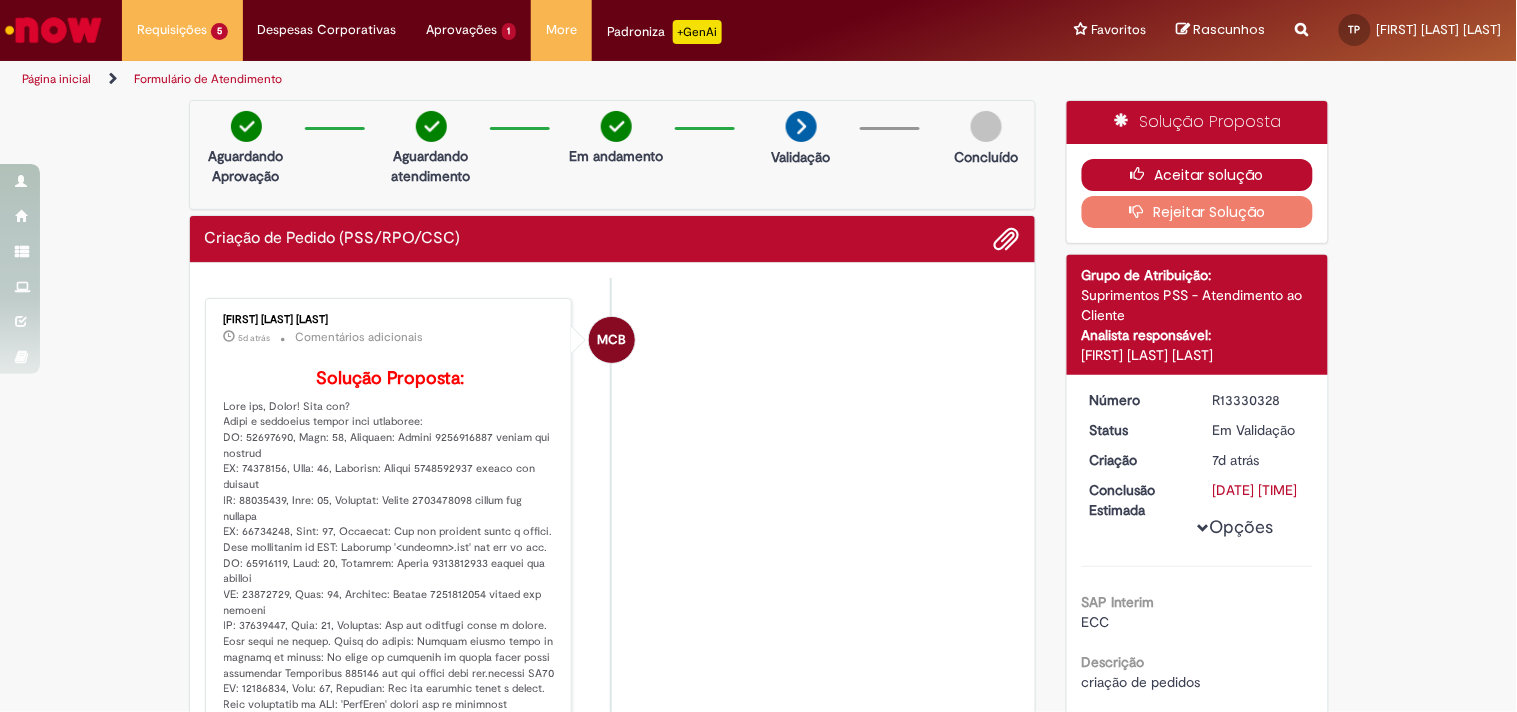 click on "Aceitar solução" at bounding box center [1197, 175] 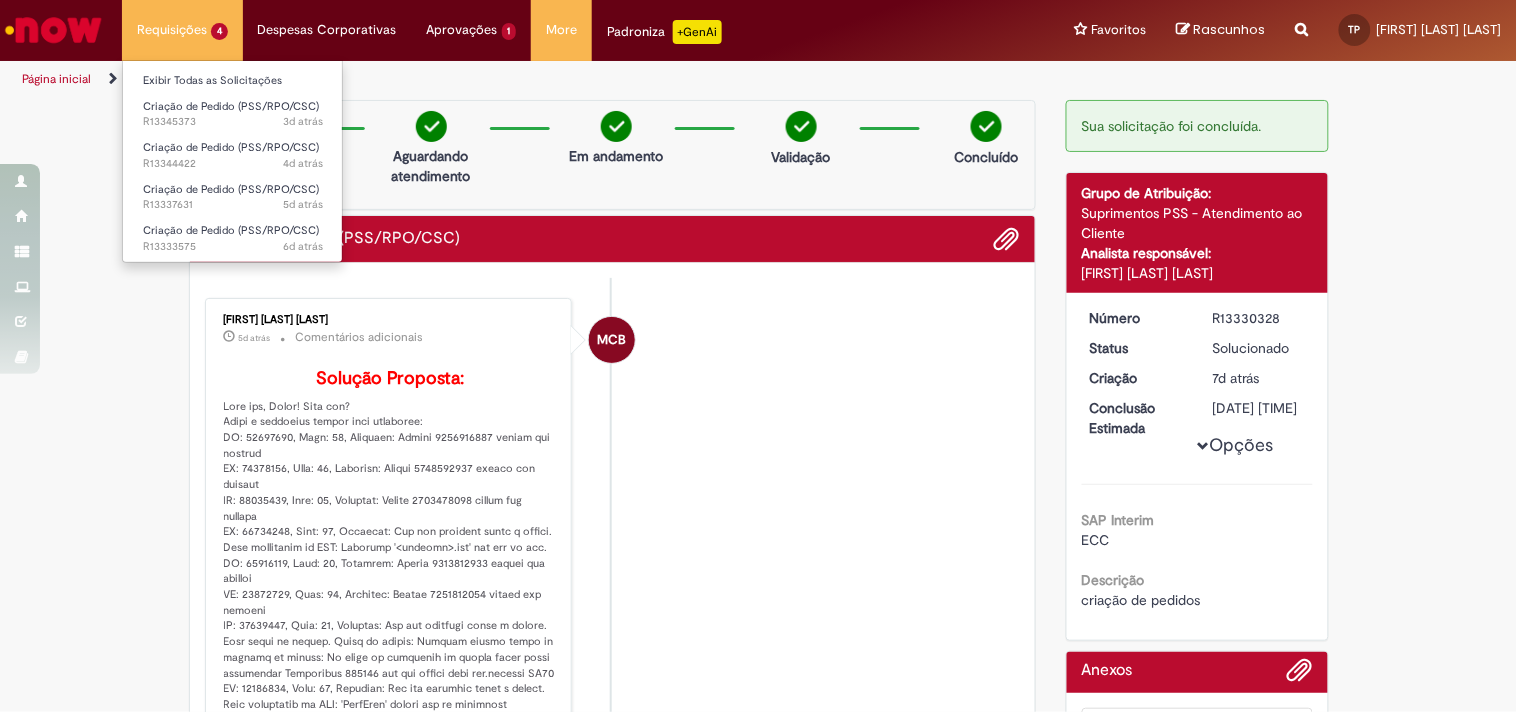 click on "Requisições   [NUMBER]
Exibir Todas as Solicitações
Criação de Pedido (PSS/RPO/CSC)
[TIME] [TIME]  [REFERENCE]
Criação de Pedido (PSS/RPO/CSC)
[TIME] [TIME]  [REFERENCE]
Criação de Pedido (PSS/RPO/CSC)
[TIME] [TIME]  [REFERENCE]
Criação de Pedido (PSS/RPO/CSC)
[TIME] [TIME]  [REFERENCE]" at bounding box center (182, 30) 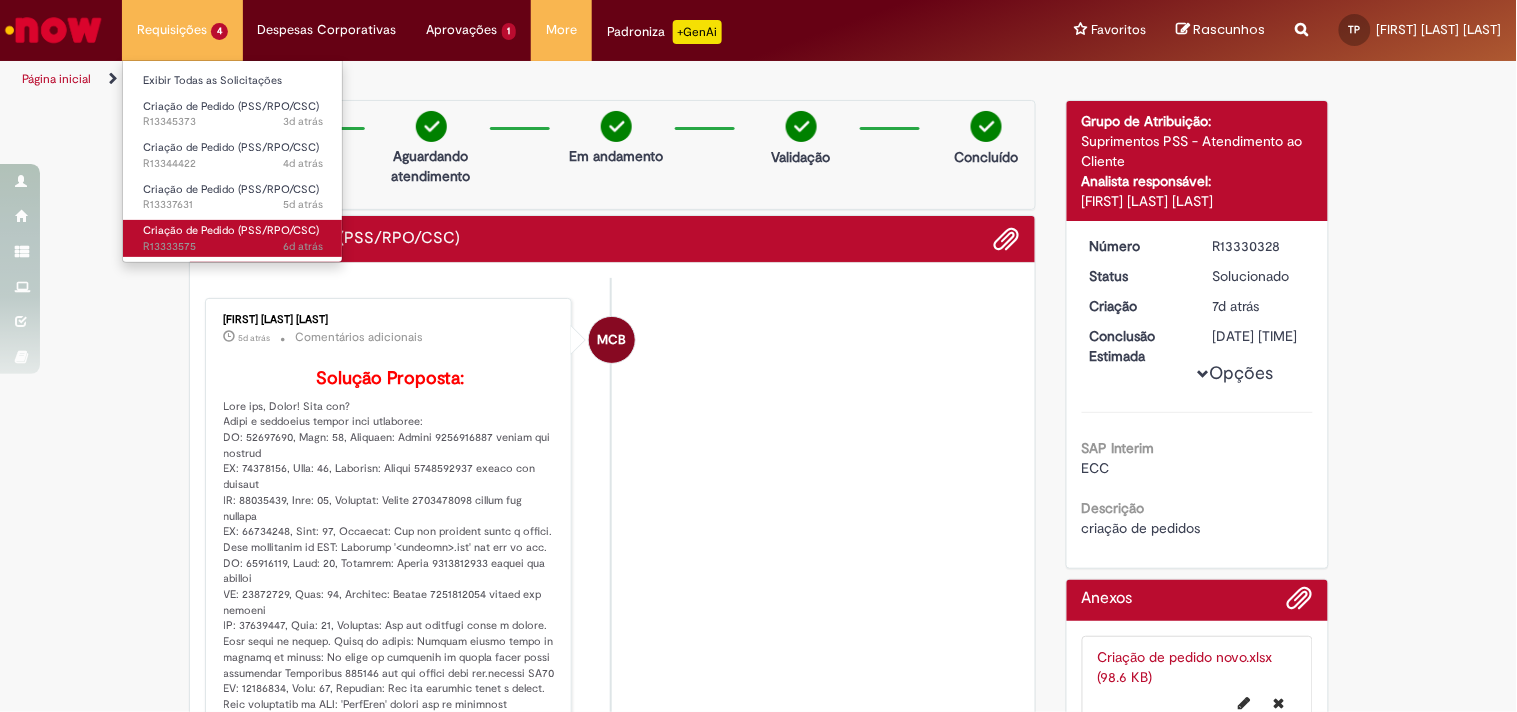 click on "Criação de Pedido (PSS/RPO/CSC)" at bounding box center (231, 230) 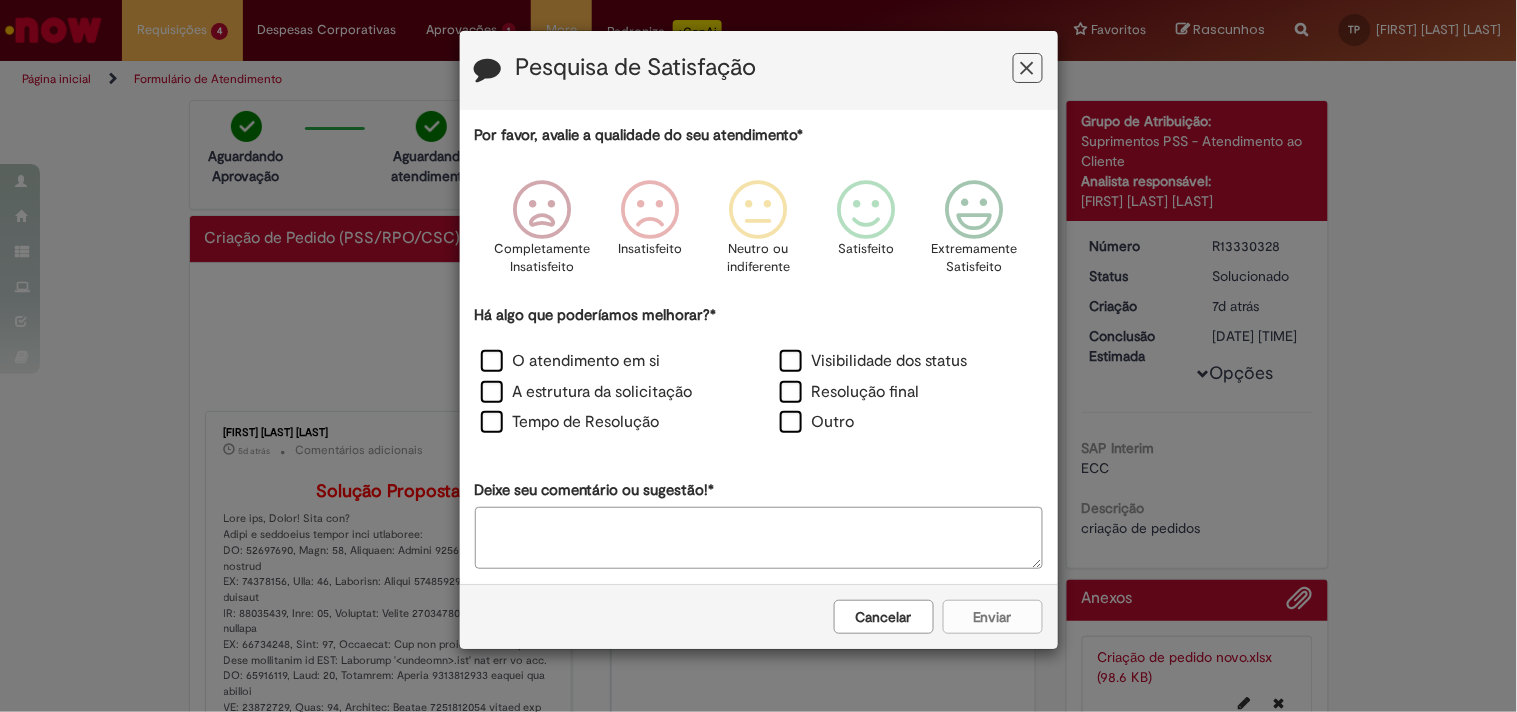 click on "Cancelar" at bounding box center (884, 617) 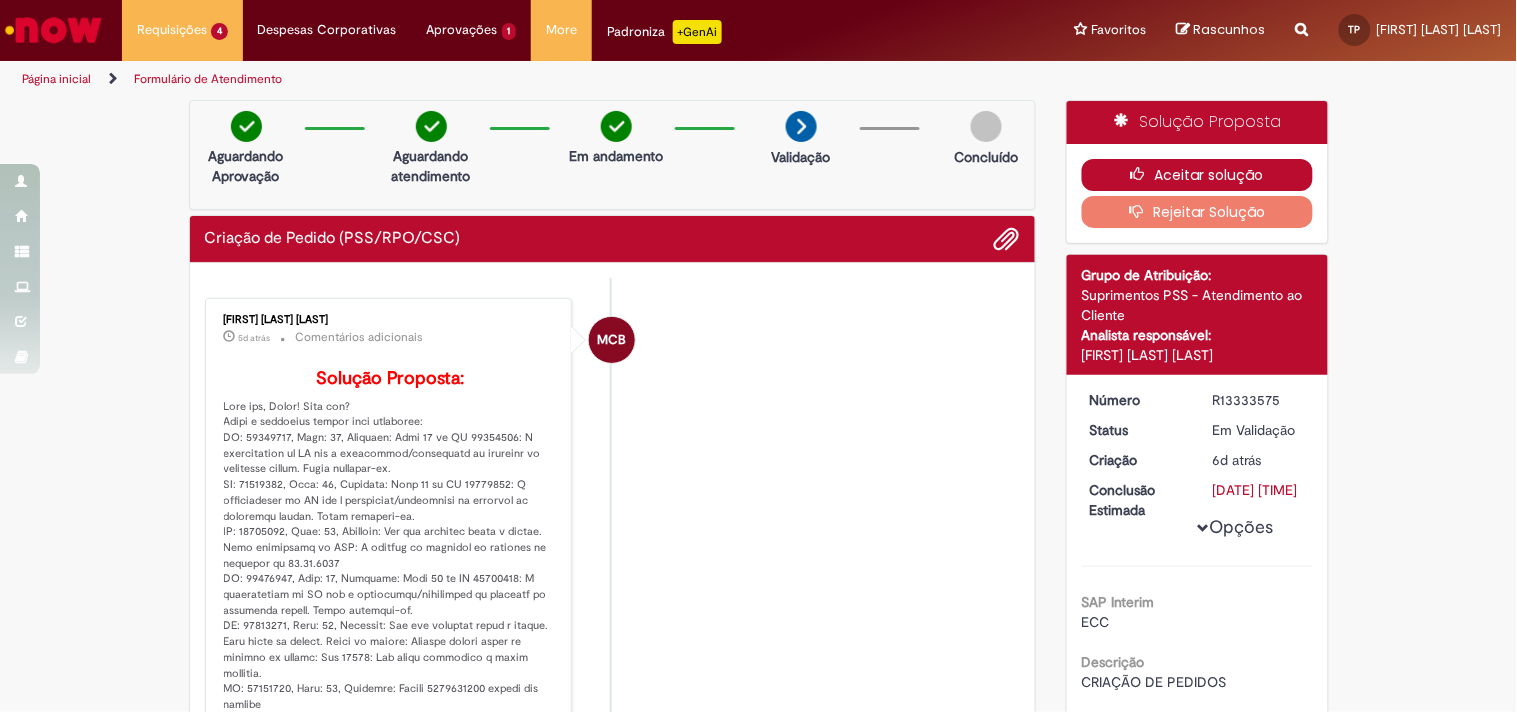 click on "Aceitar solução" at bounding box center (1197, 175) 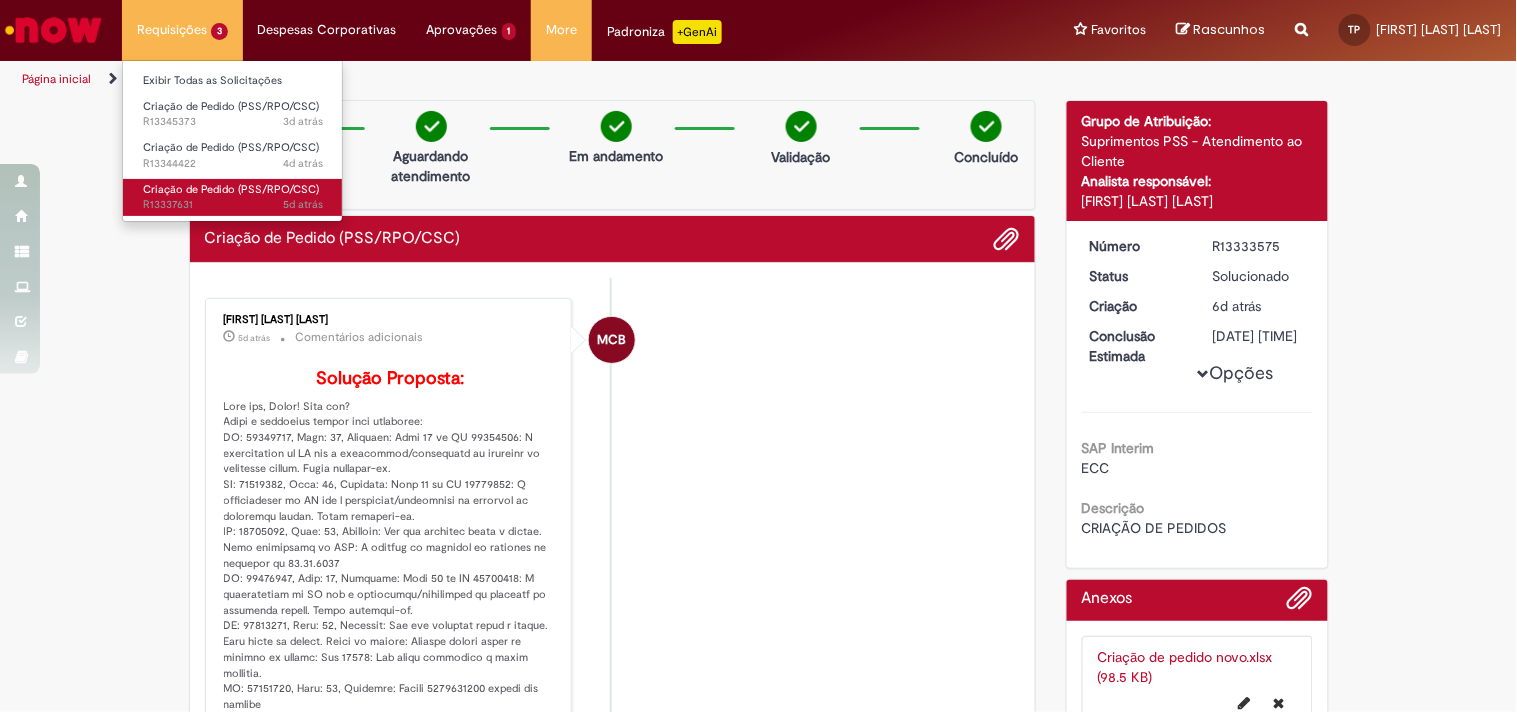 click on "Criação de Pedido (PSS/RPO/CSC)" at bounding box center (231, 189) 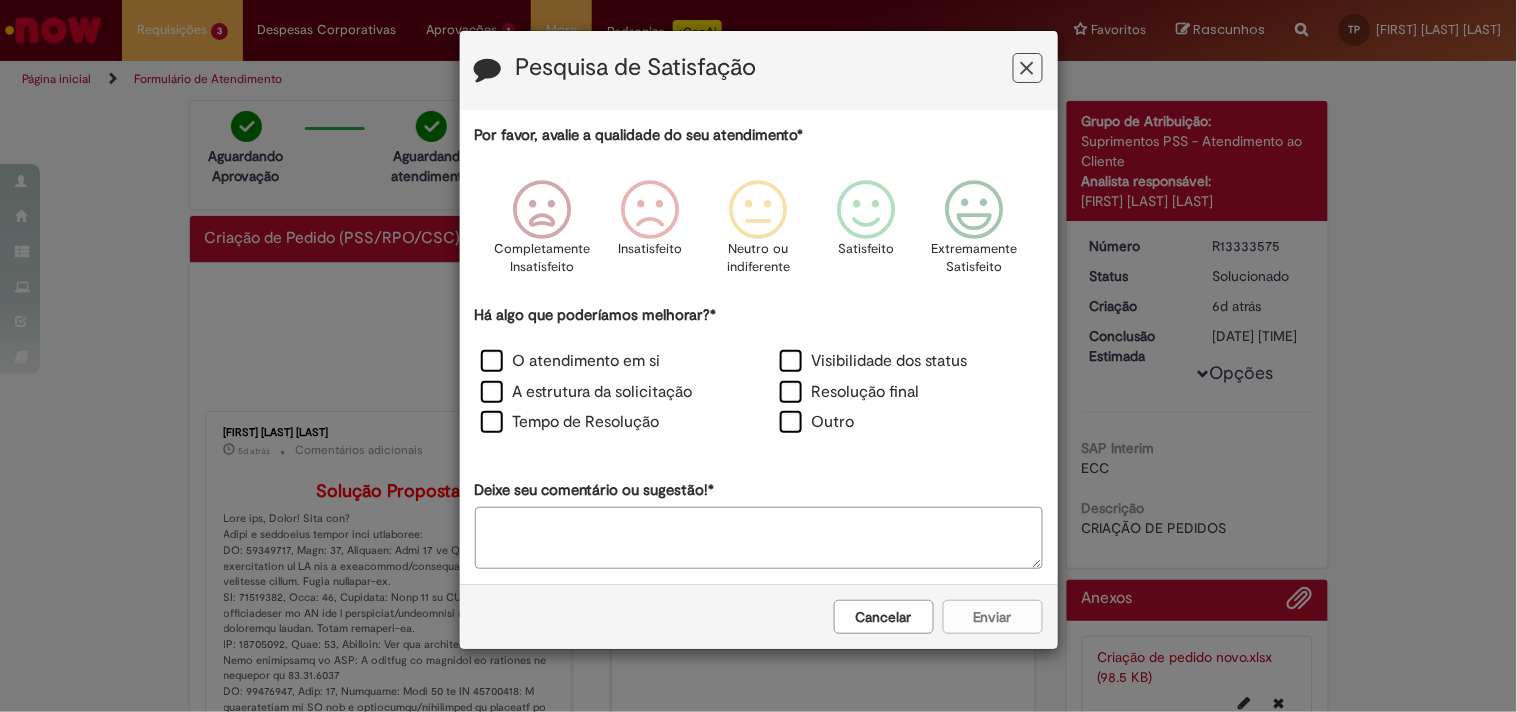 click at bounding box center [1027, 68] 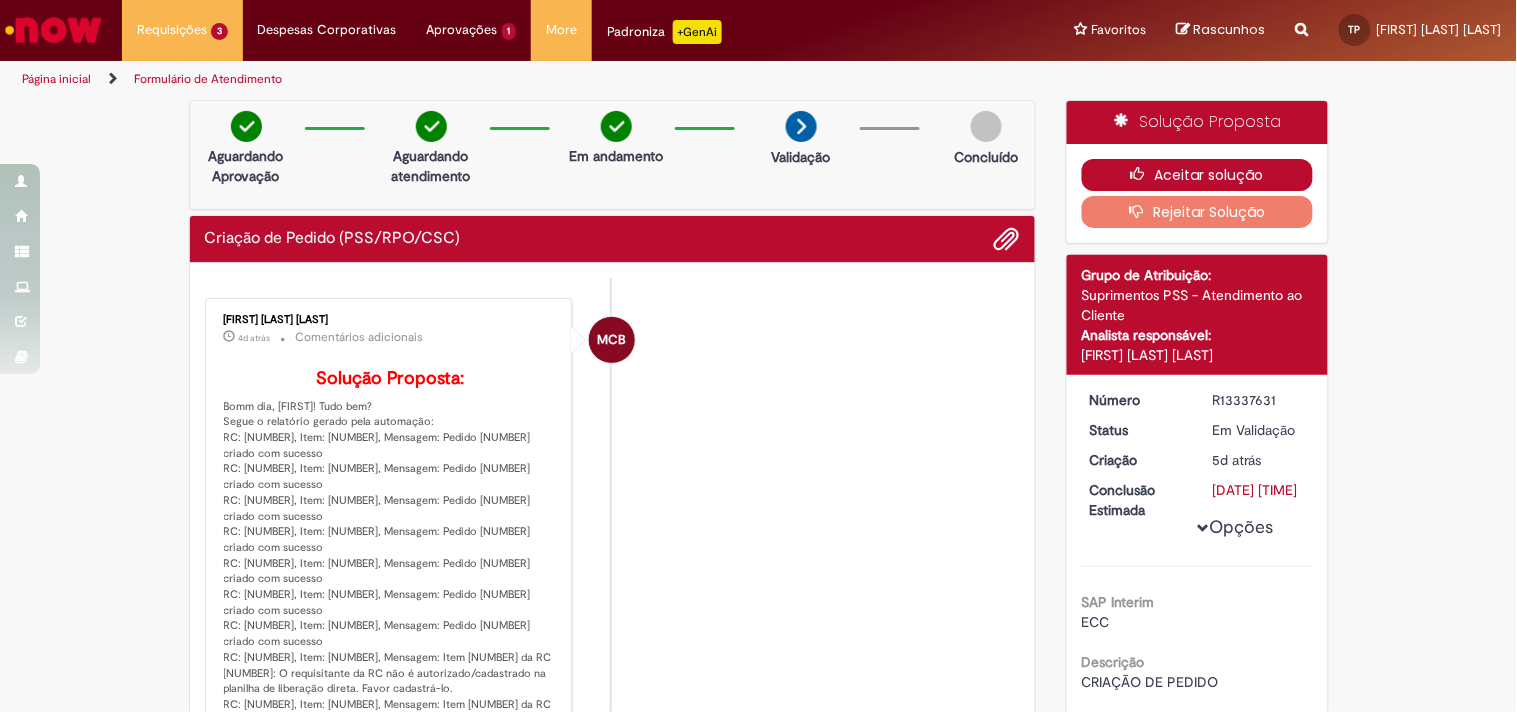 click on "Aceitar solução" at bounding box center (1197, 175) 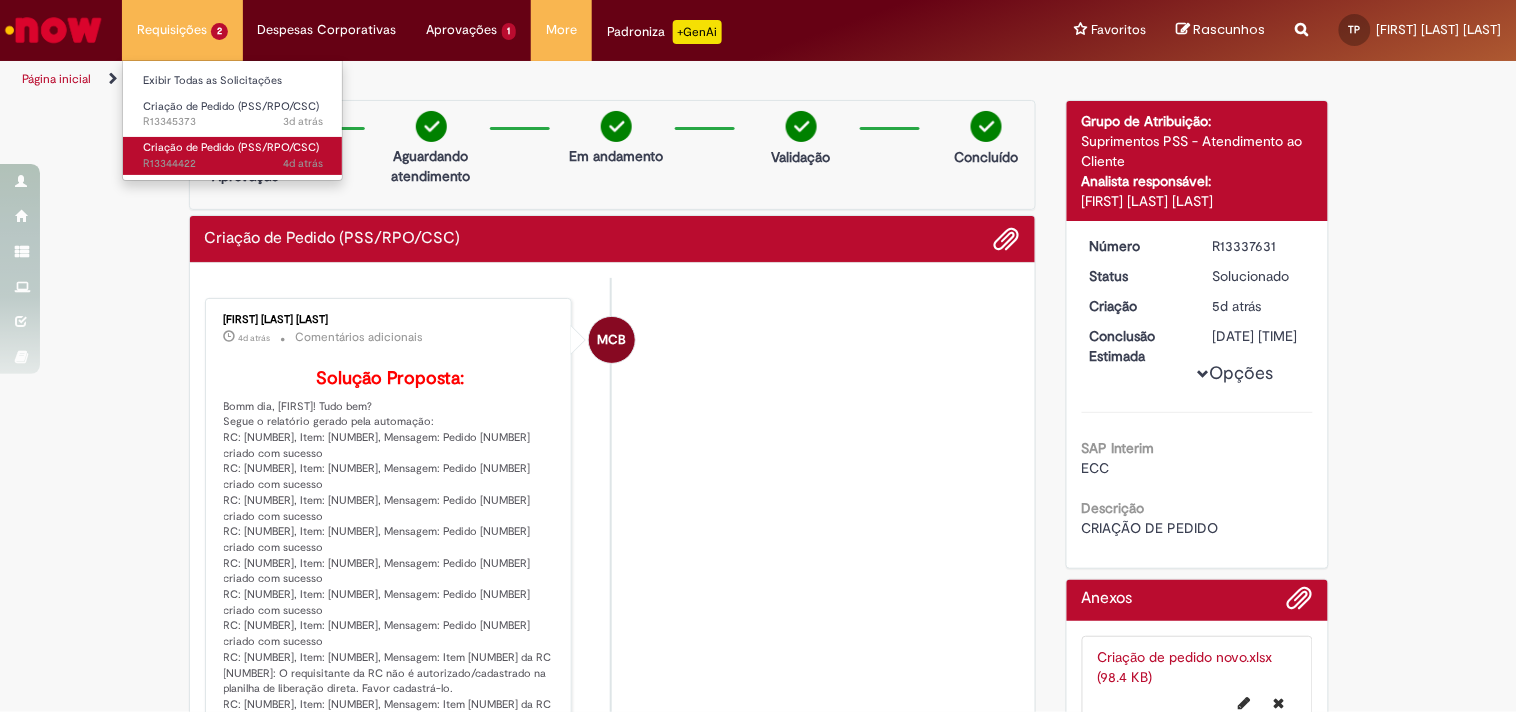 click on "Criação de Pedido (PSS/RPO/CSC)" at bounding box center (231, 147) 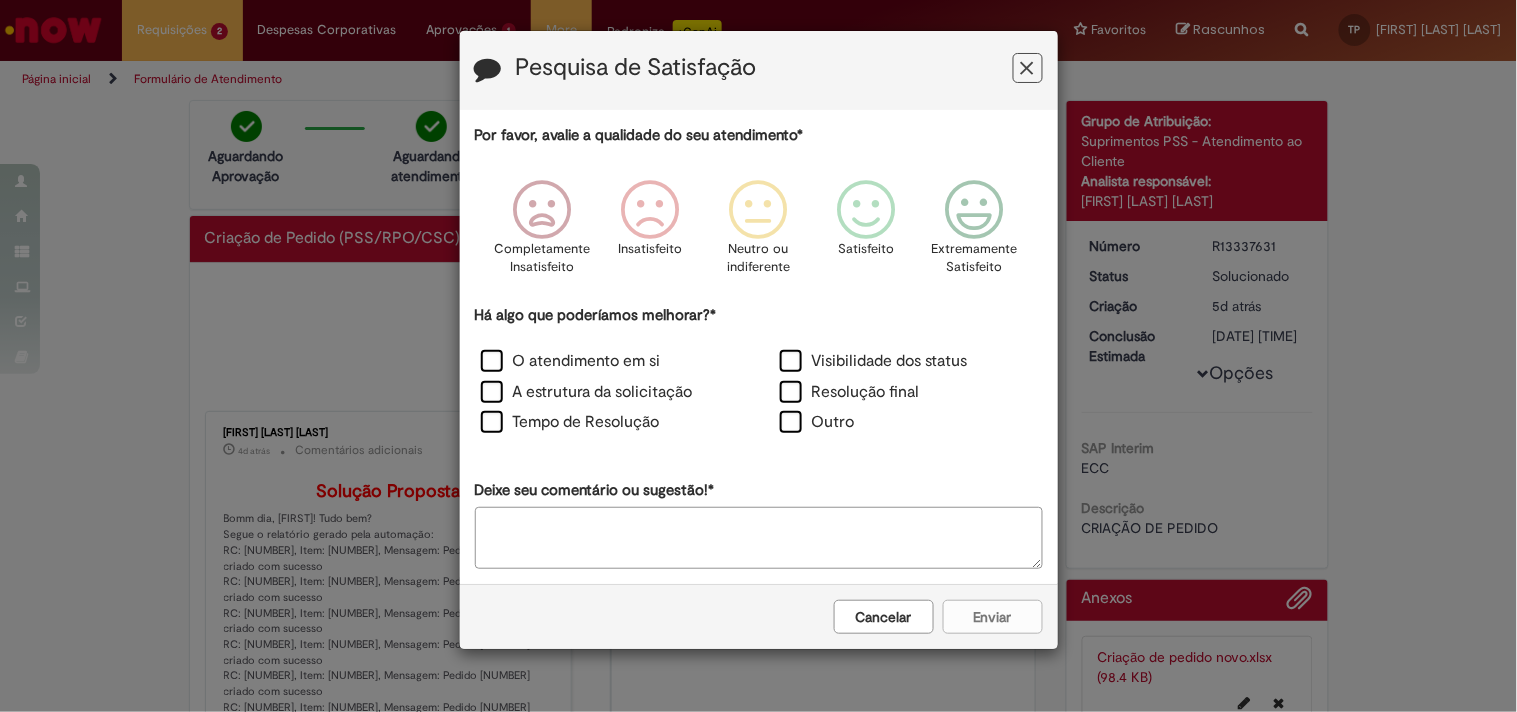 click on "Cancelar" at bounding box center [884, 617] 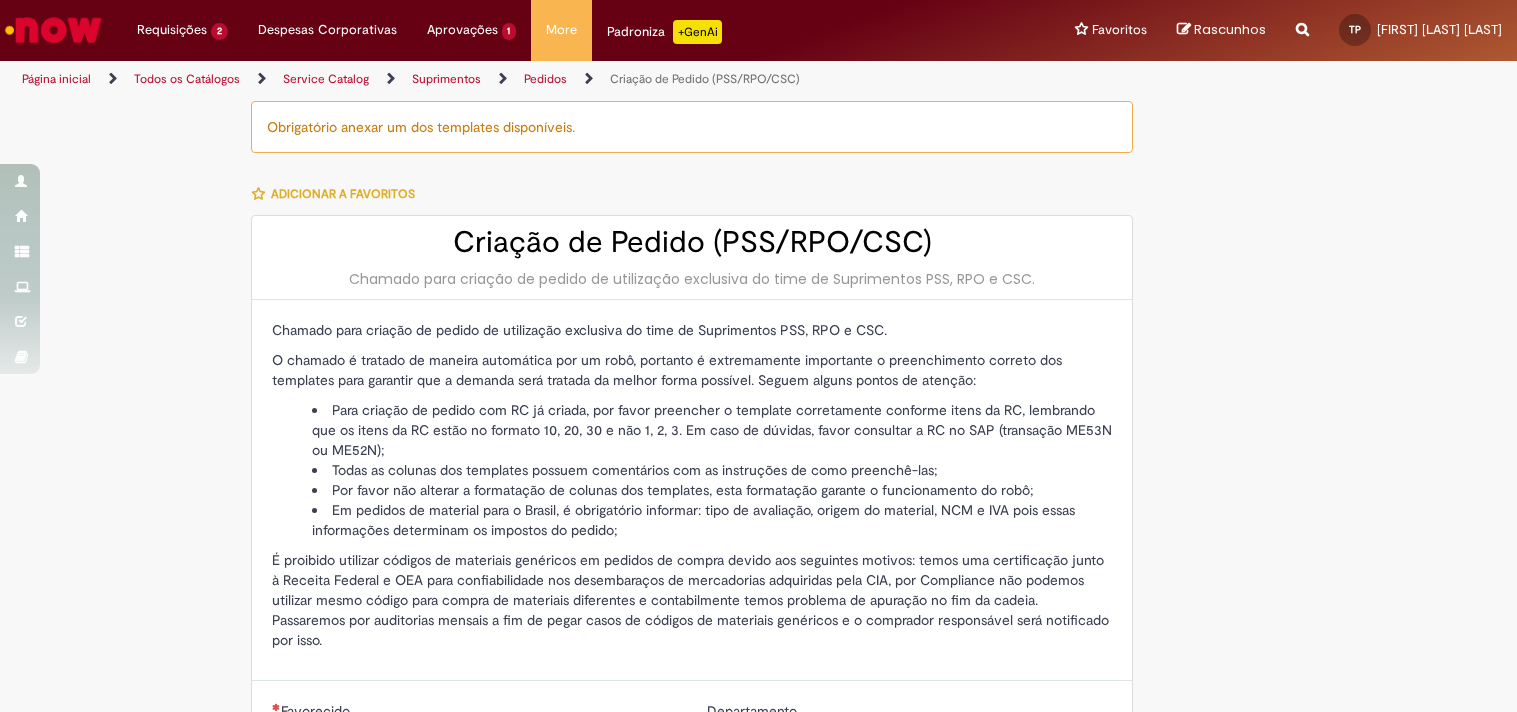 scroll, scrollTop: 0, scrollLeft: 0, axis: both 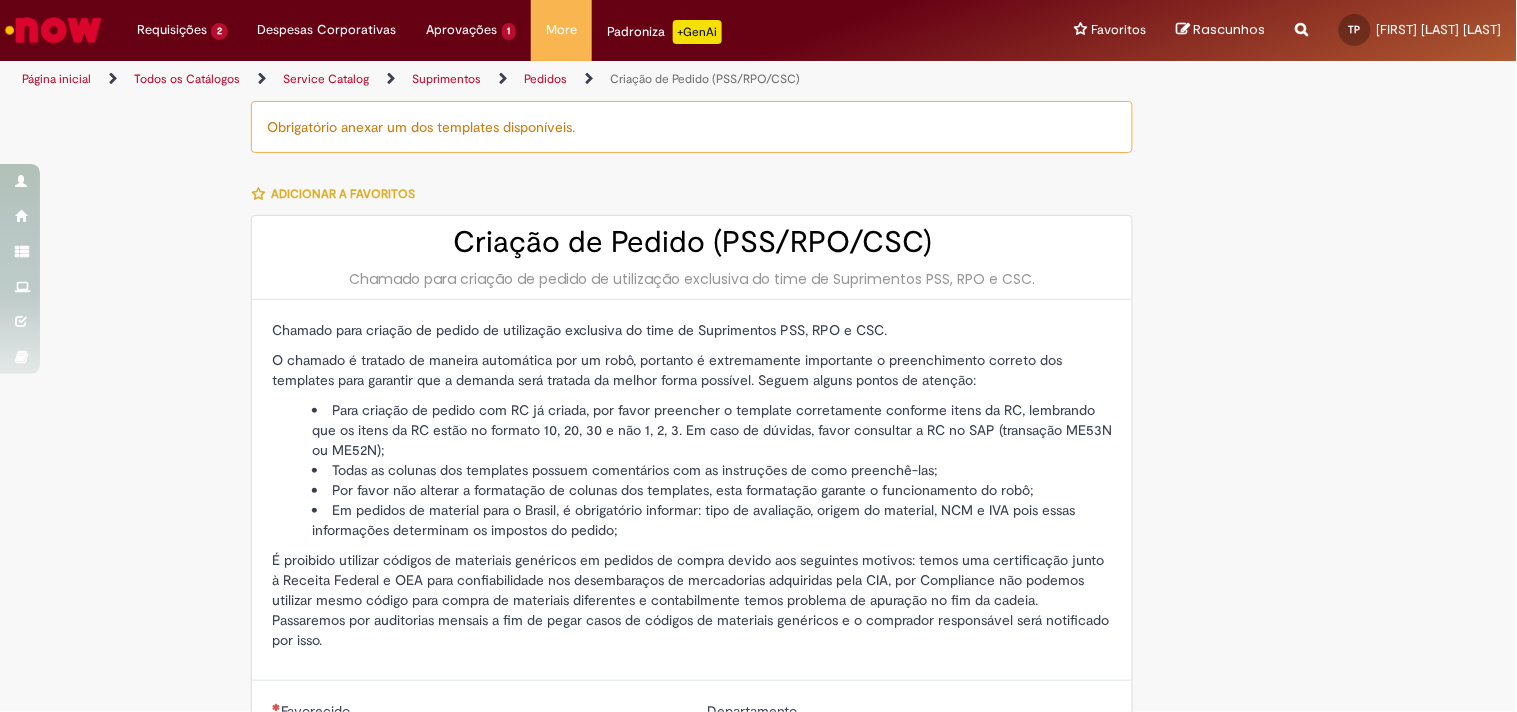 type on "**********" 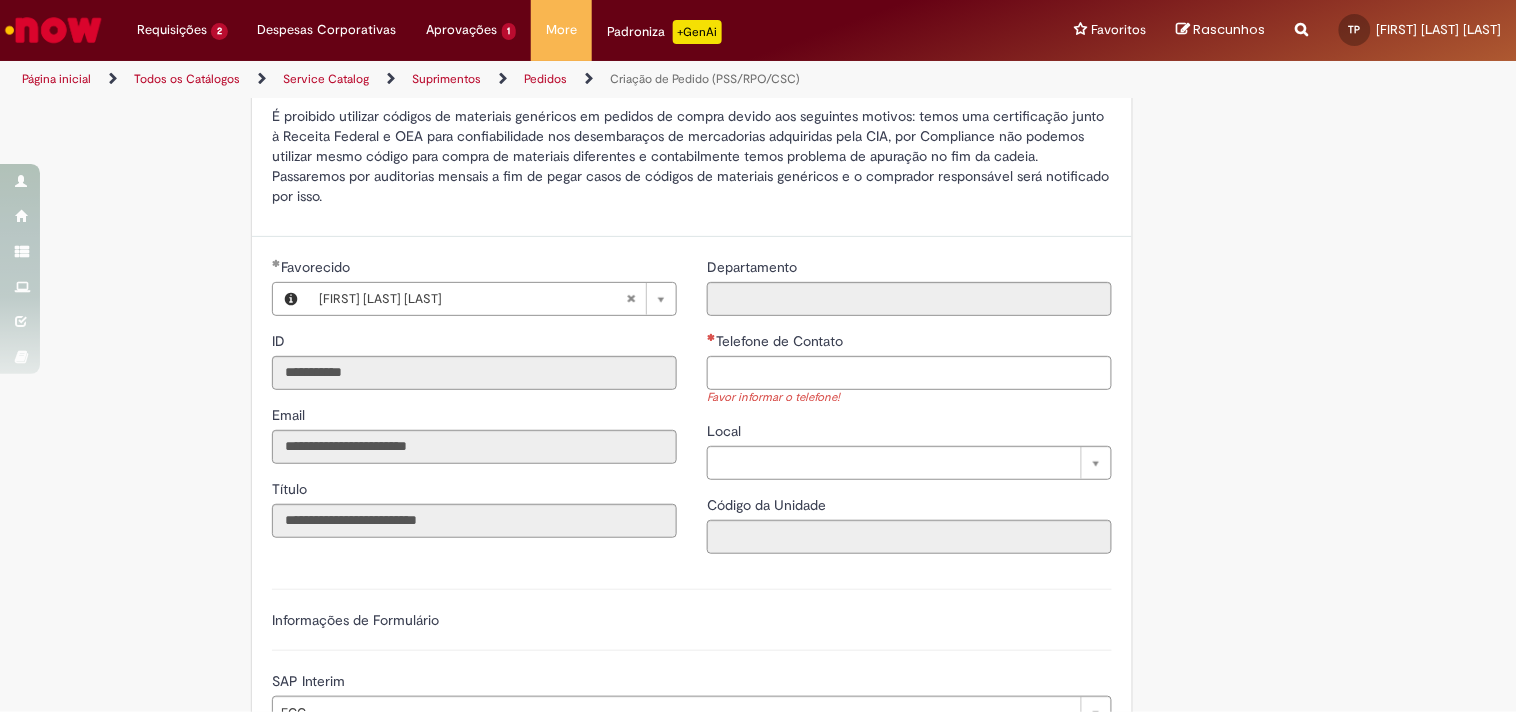 scroll, scrollTop: 1000, scrollLeft: 0, axis: vertical 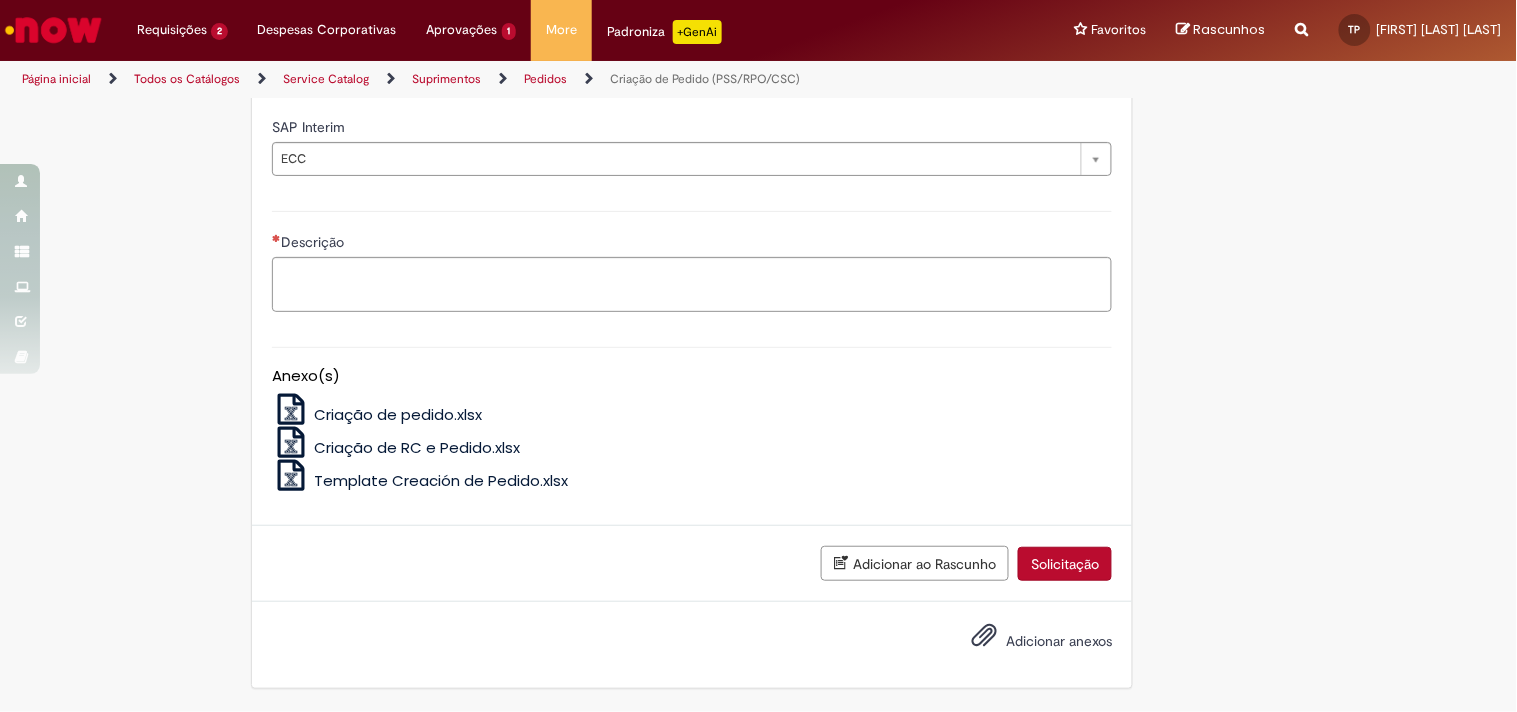 click on "Adicionar anexos" at bounding box center (1059, 641) 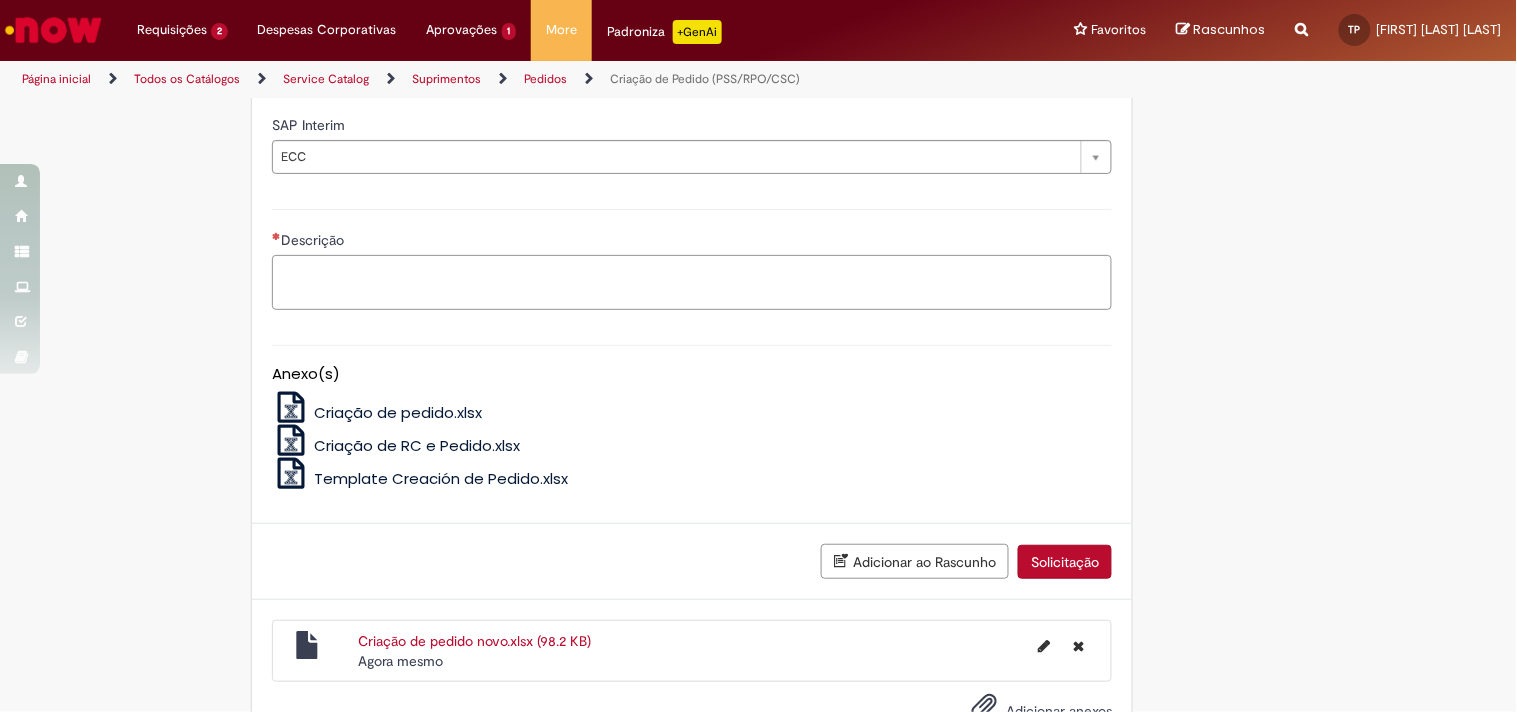 click on "Descrição" at bounding box center (692, 282) 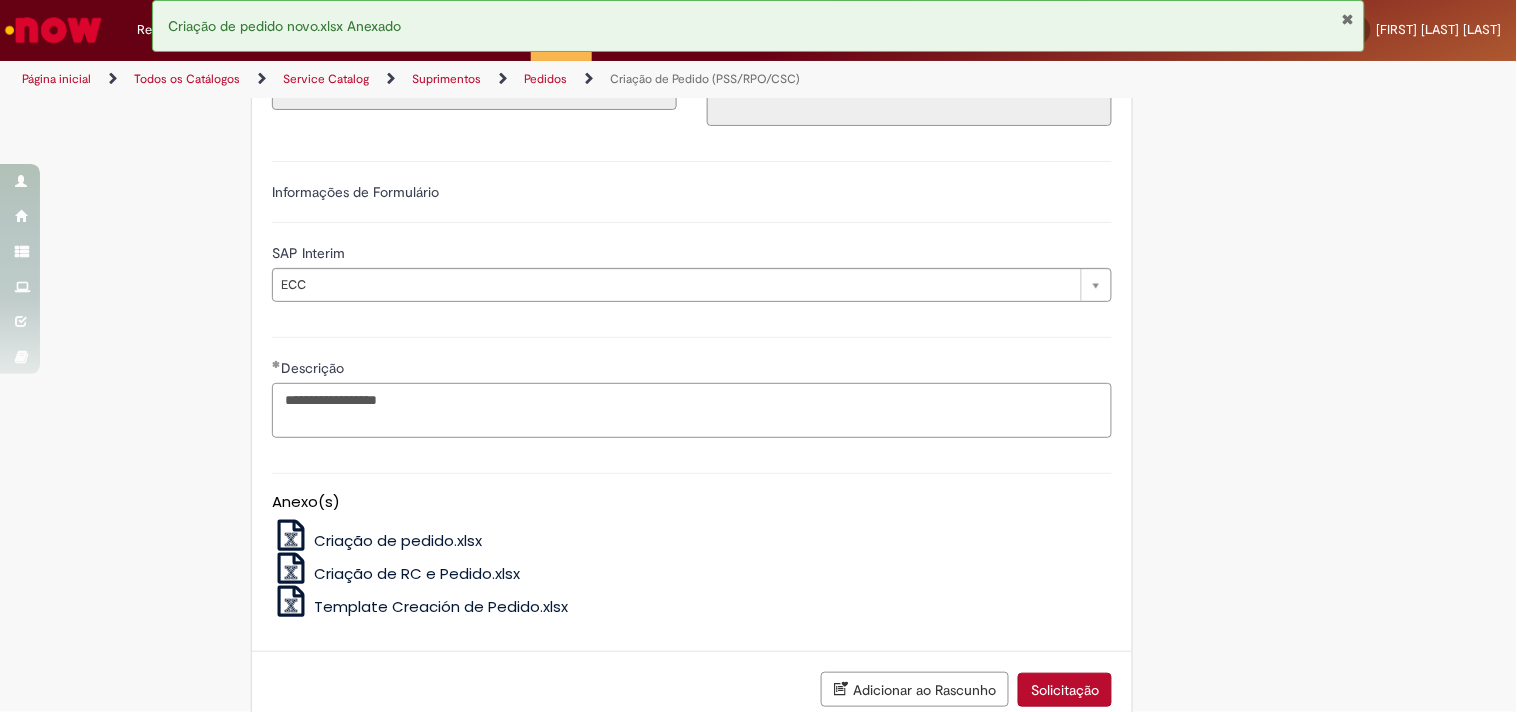 scroll, scrollTop: 666, scrollLeft: 0, axis: vertical 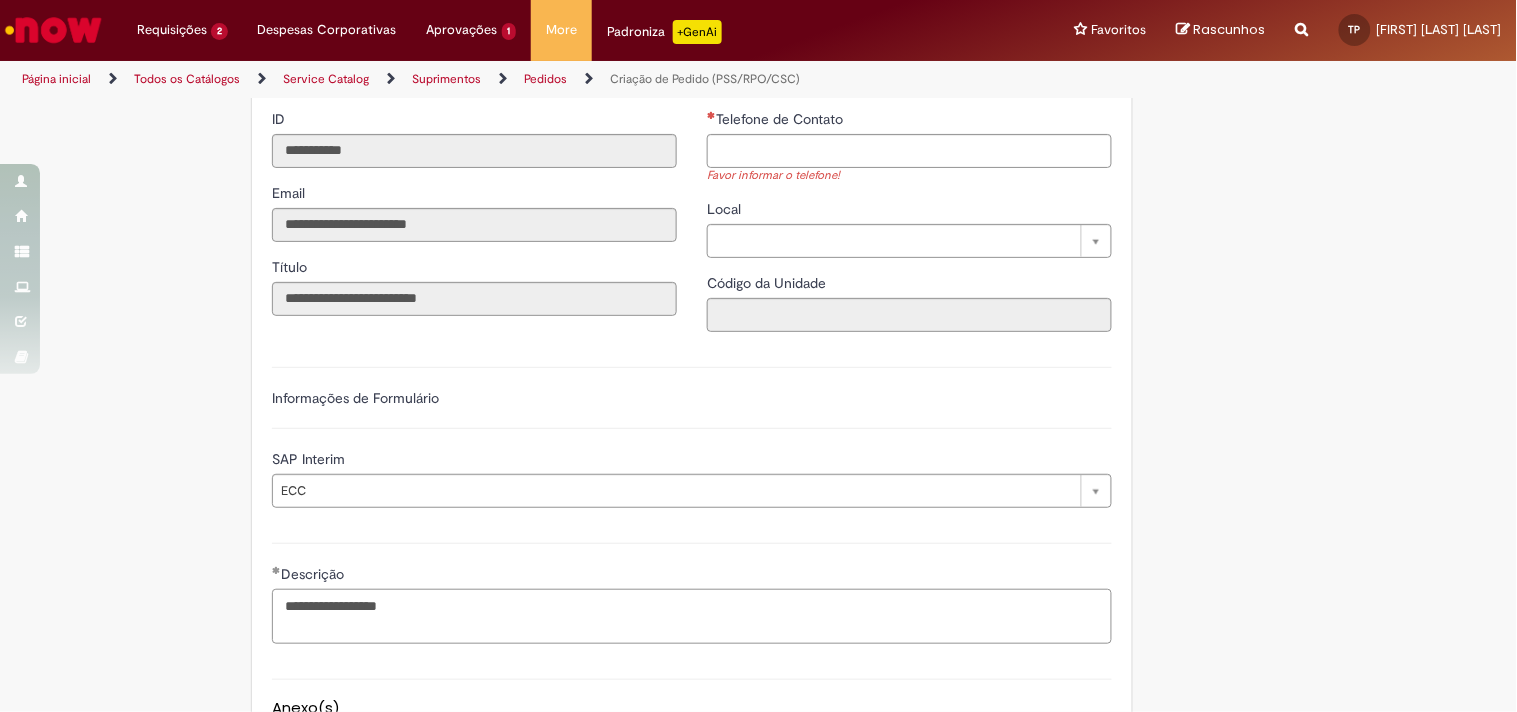 type on "**********" 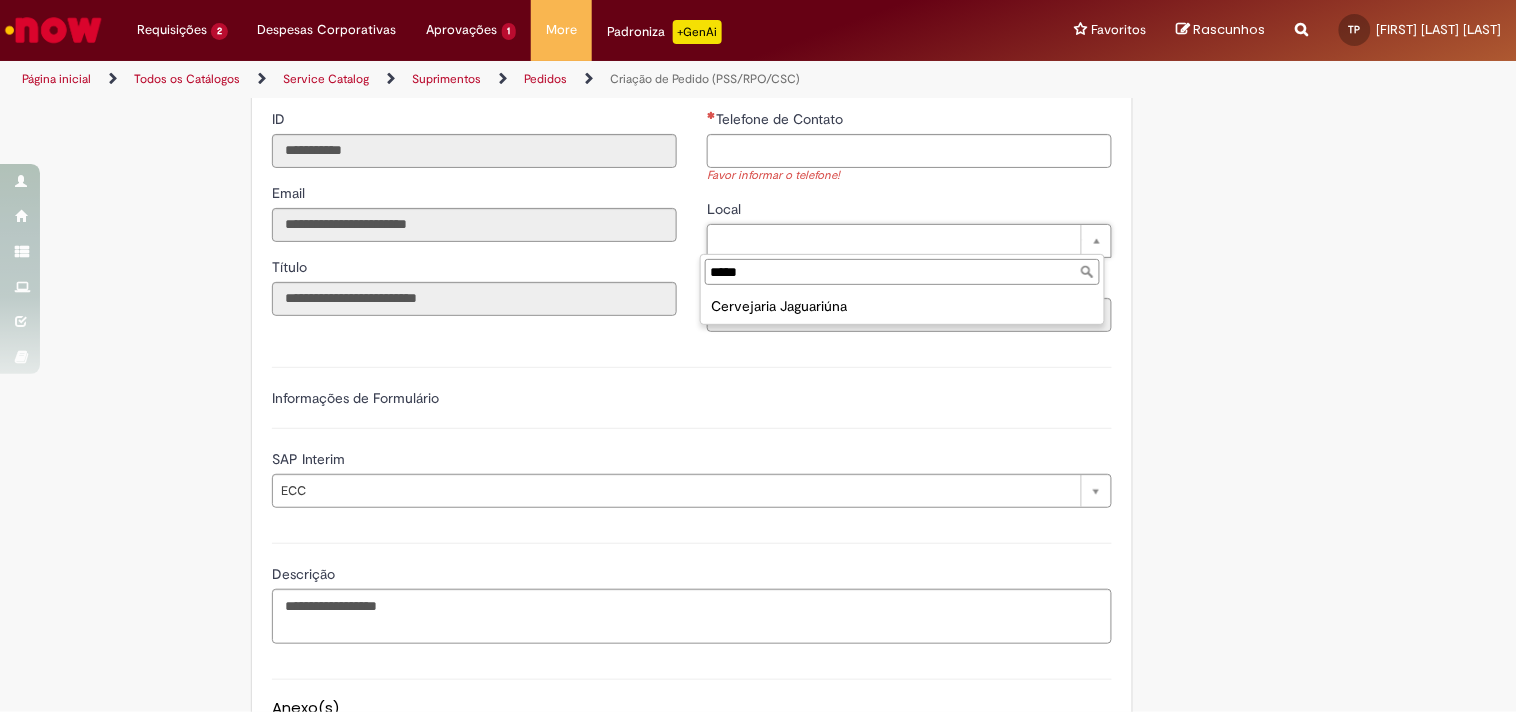 type on "*****" 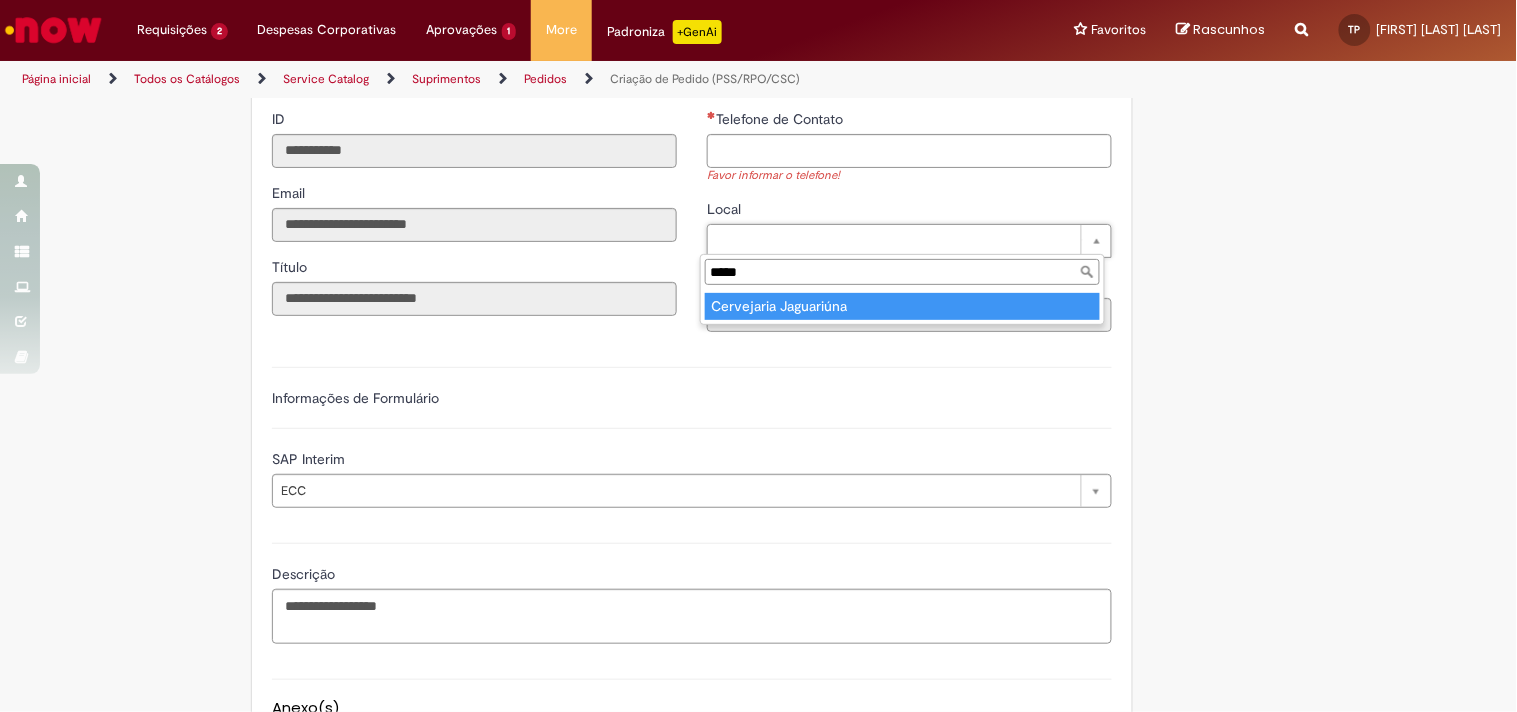 type on "**********" 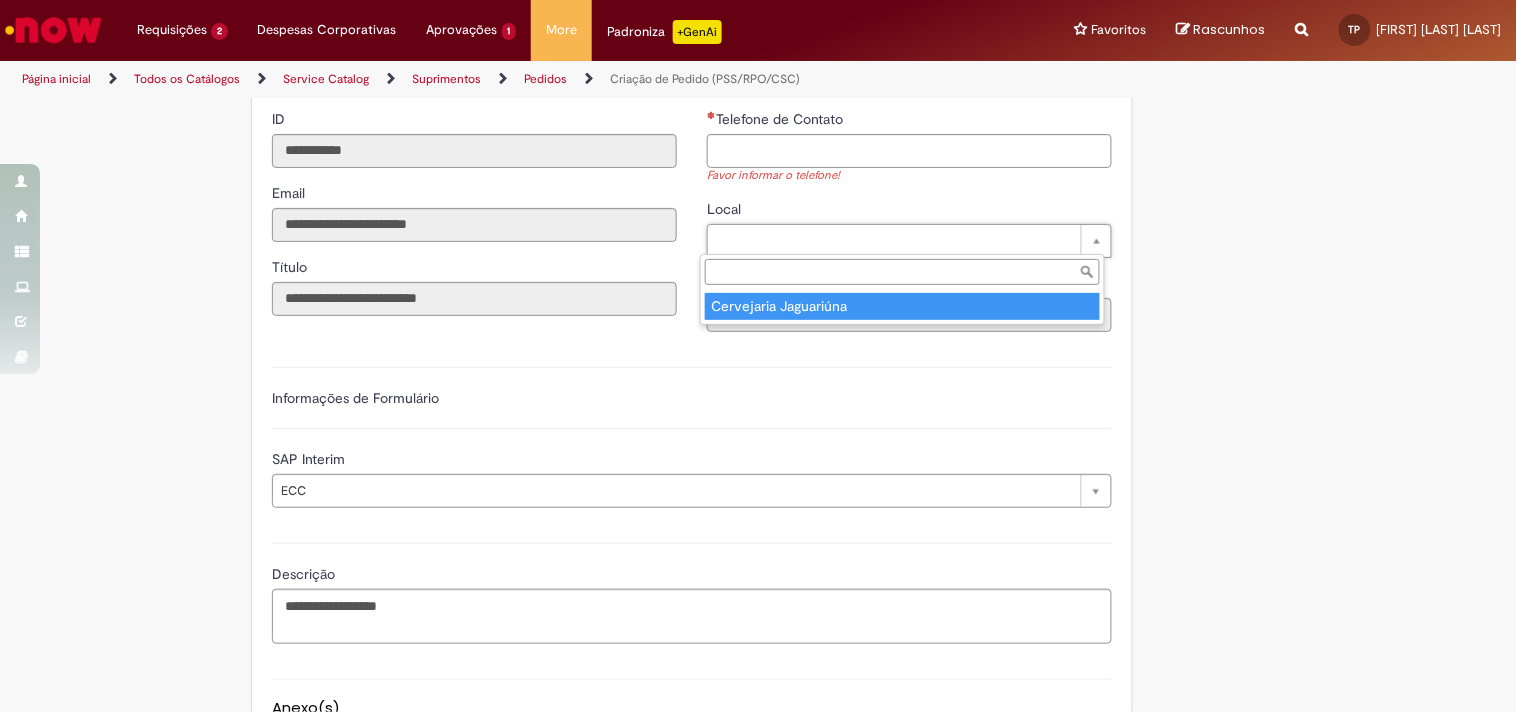 type on "****" 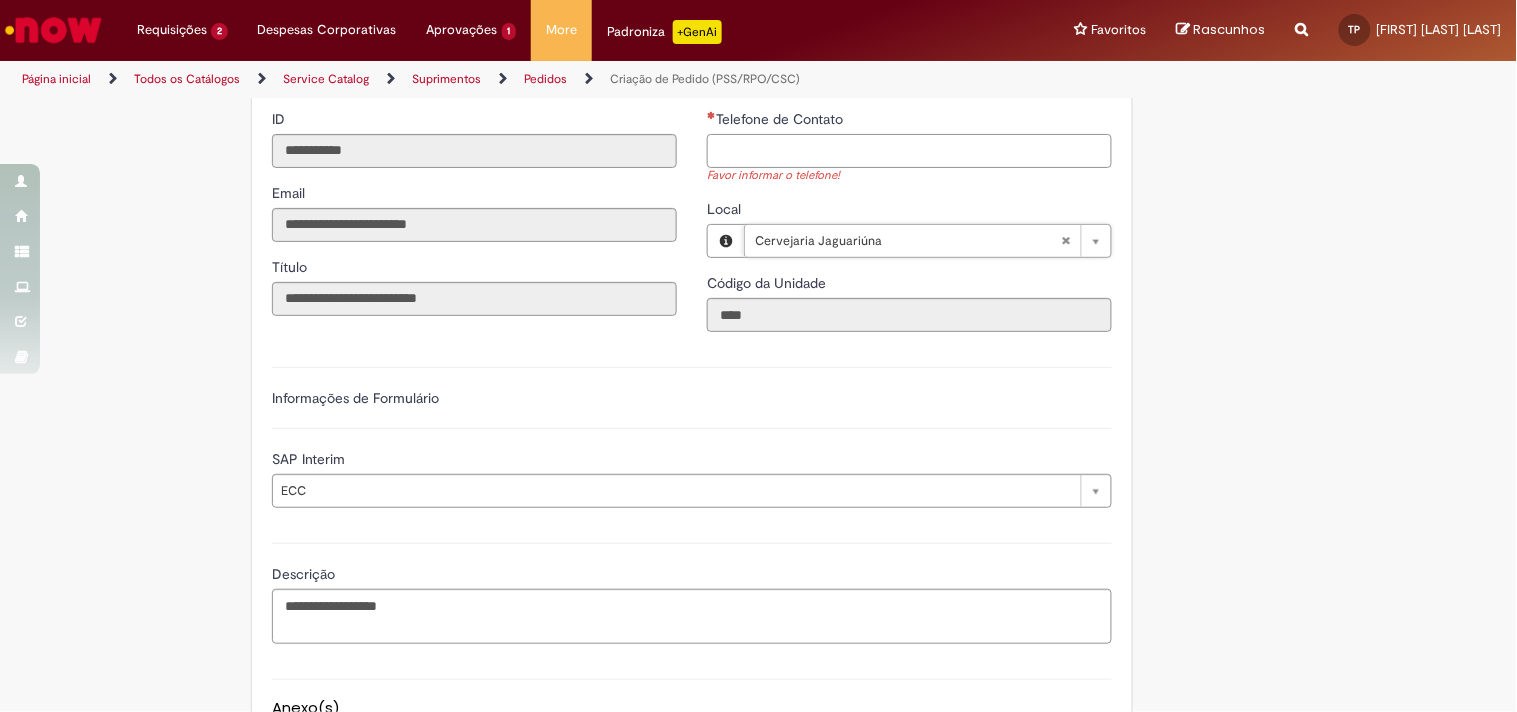 click on "Telefone de Contato" at bounding box center (909, 151) 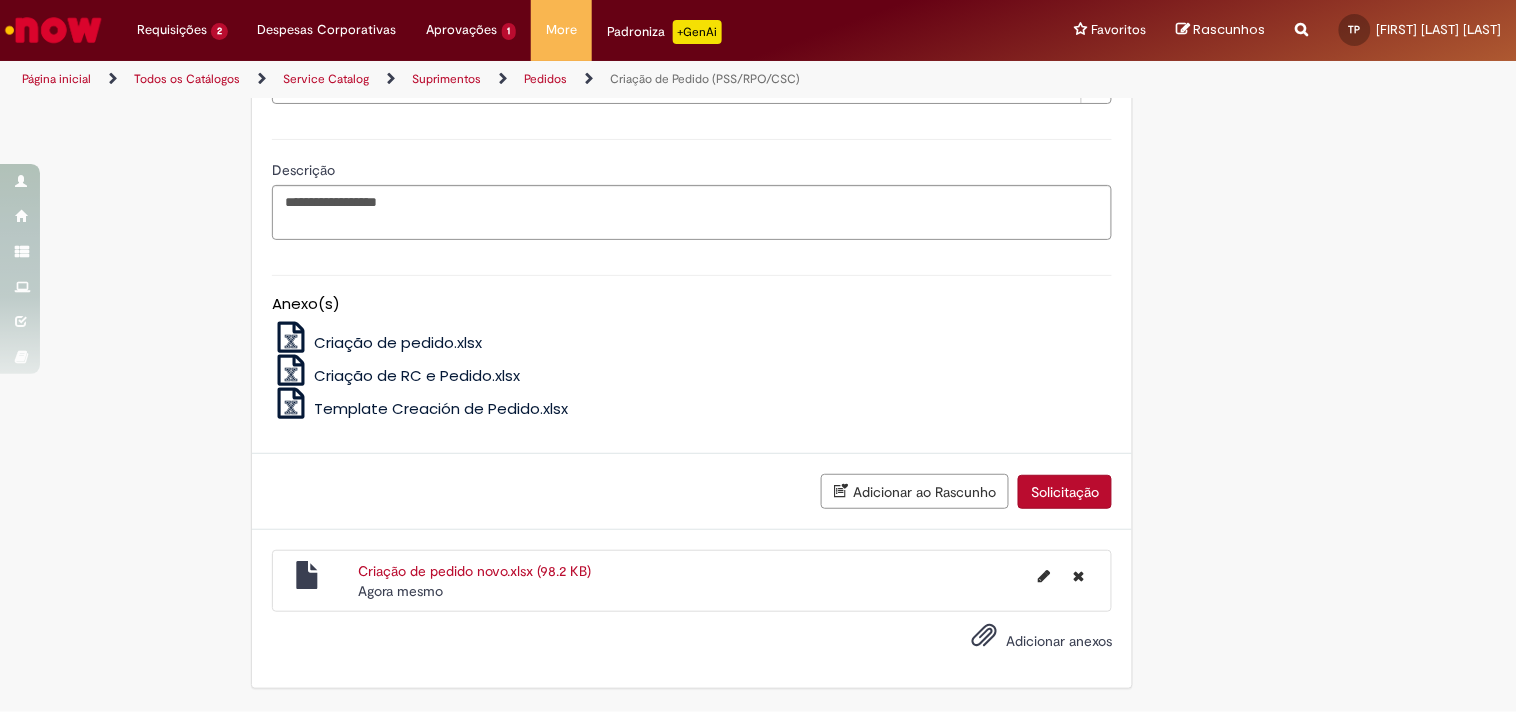 click on "Solicitação" at bounding box center [1065, 492] 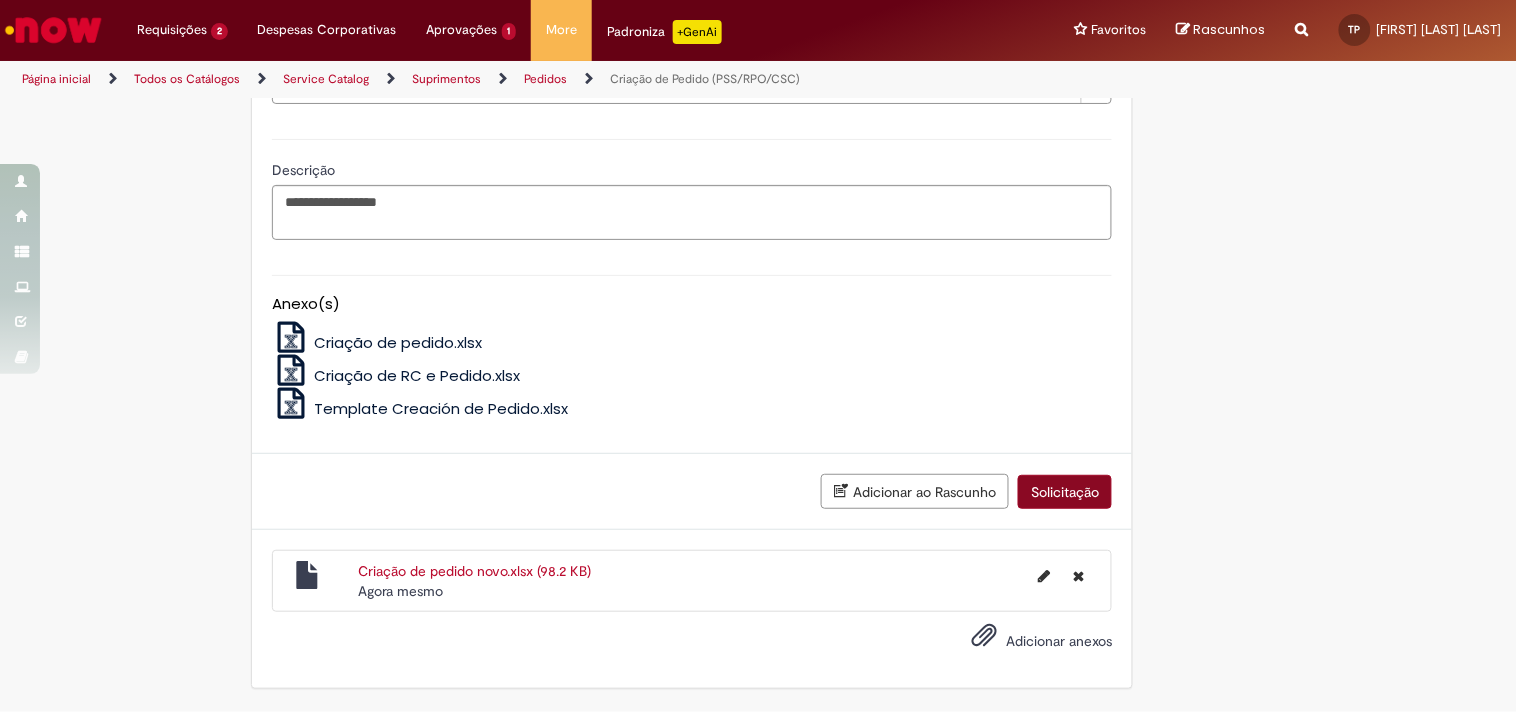 type on "**********" 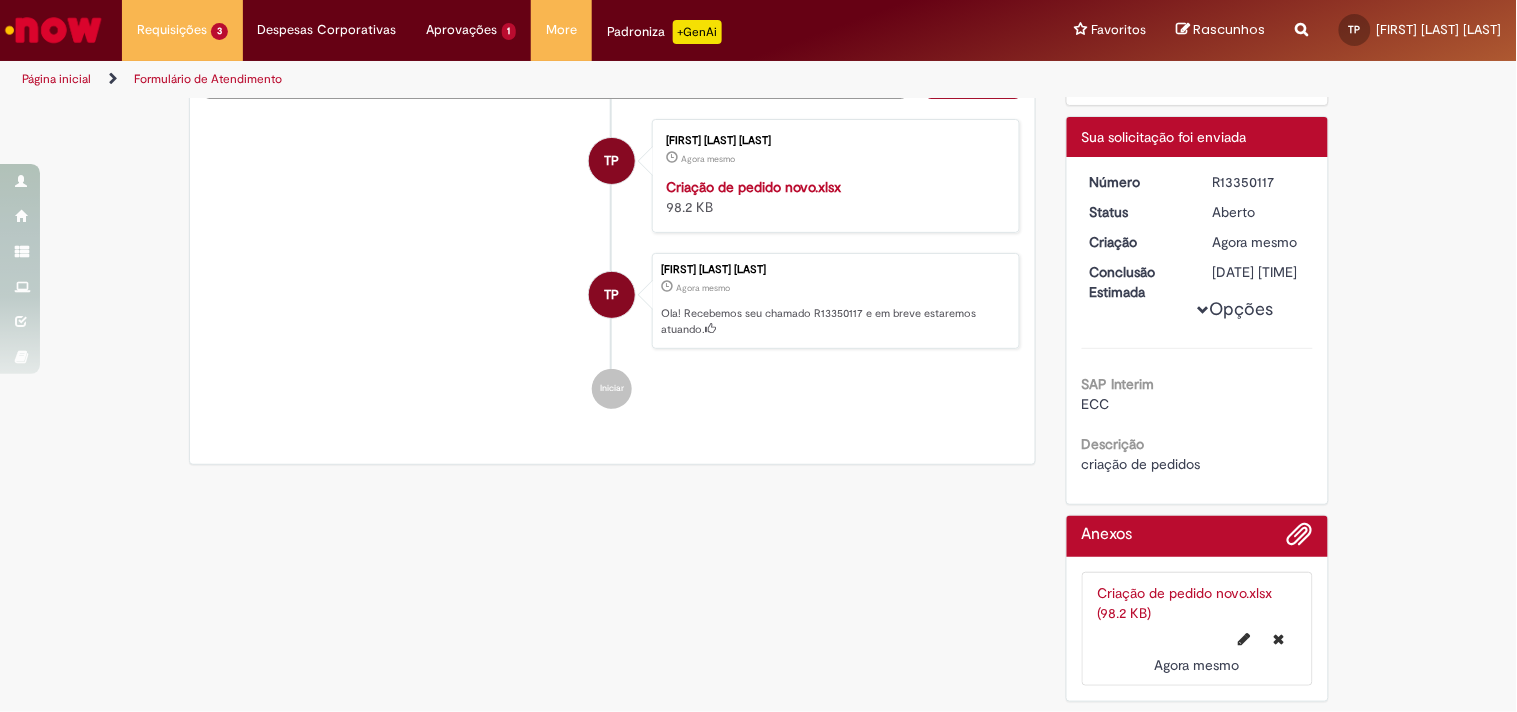 scroll, scrollTop: 0, scrollLeft: 0, axis: both 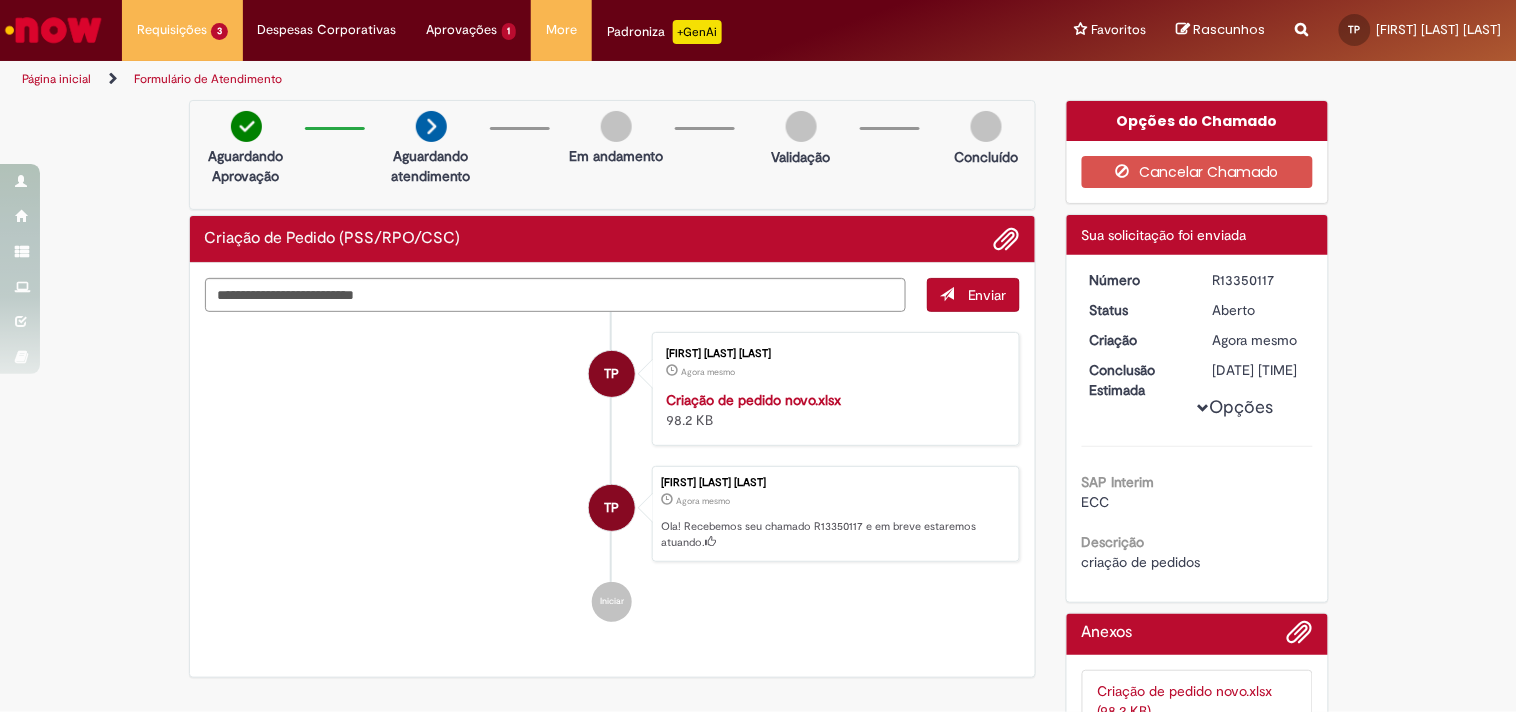drag, startPoint x: 1208, startPoint y: 274, endPoint x: 1273, endPoint y: 276, distance: 65.03076 